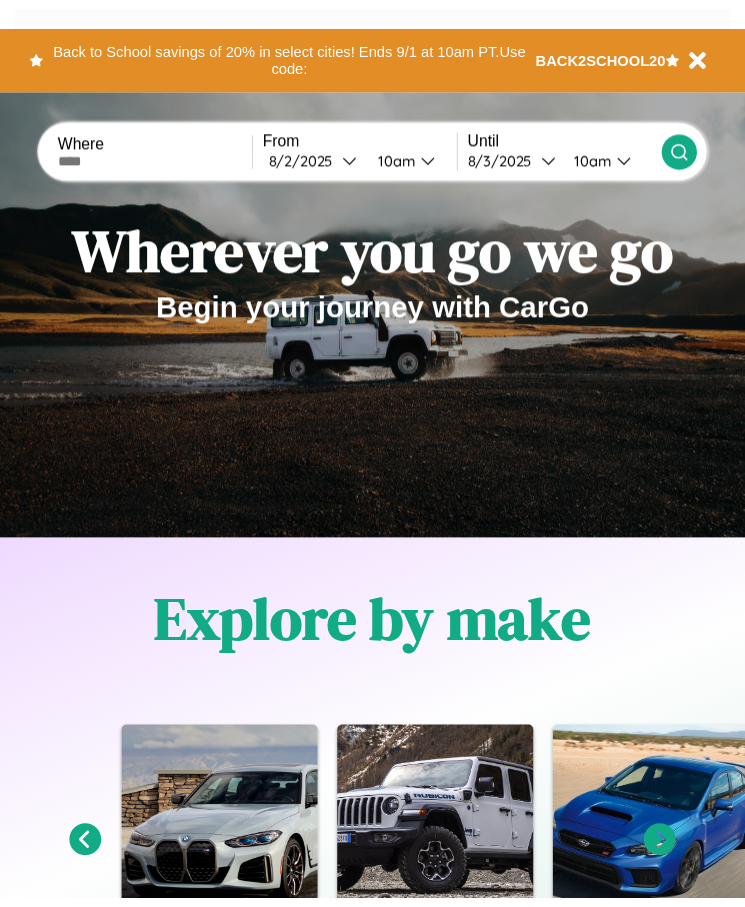 scroll, scrollTop: 0, scrollLeft: 0, axis: both 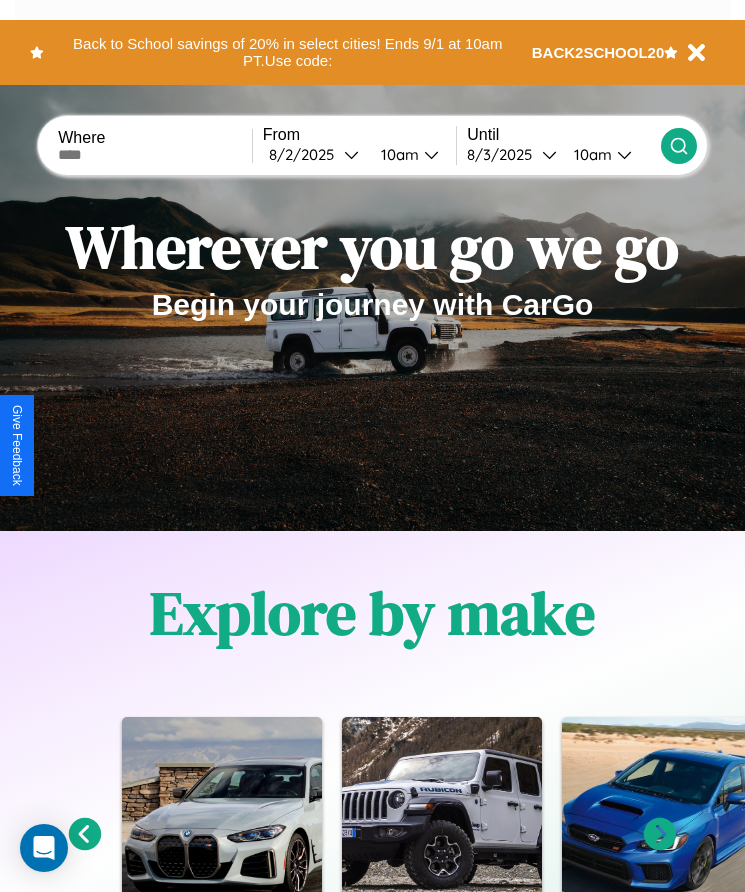 click at bounding box center (155, 155) 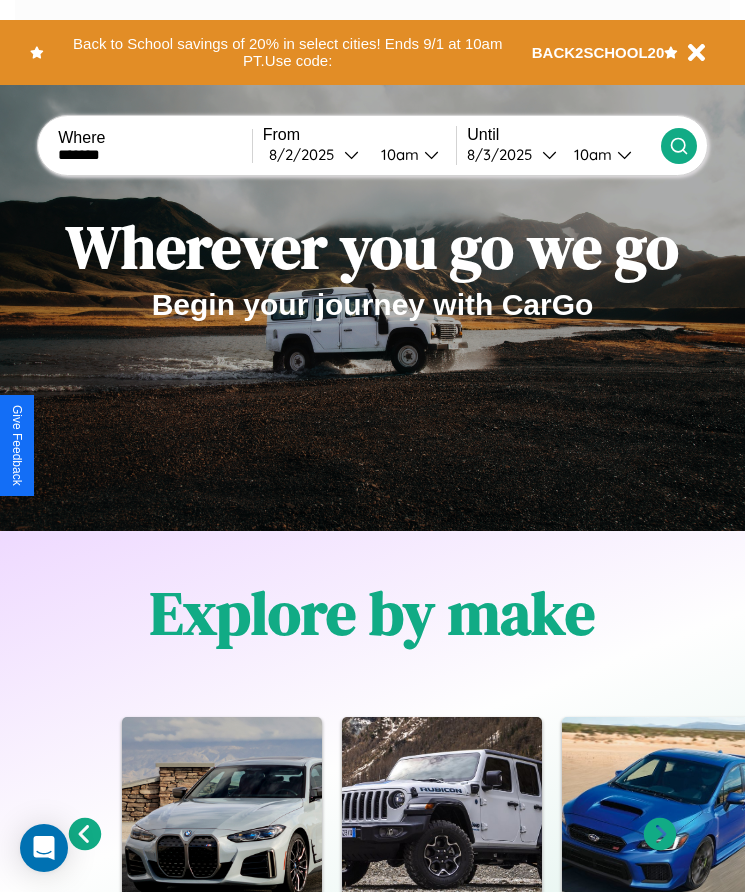 type on "*******" 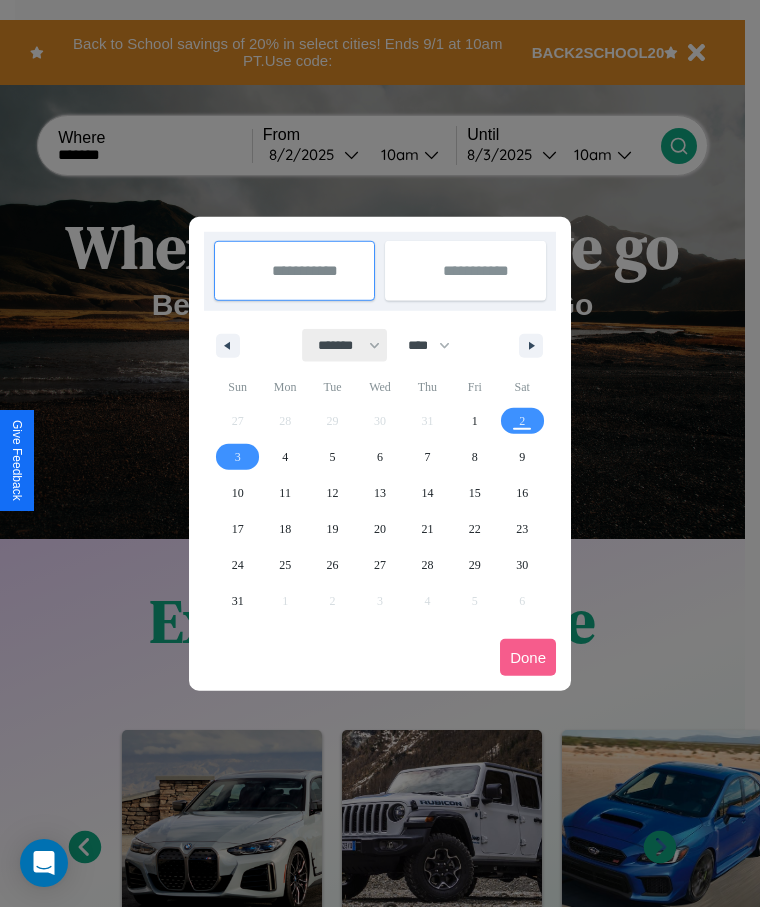 click on "******* ******** ***** ***** *** **** **** ****** ********* ******* ******** ********" at bounding box center (345, 345) 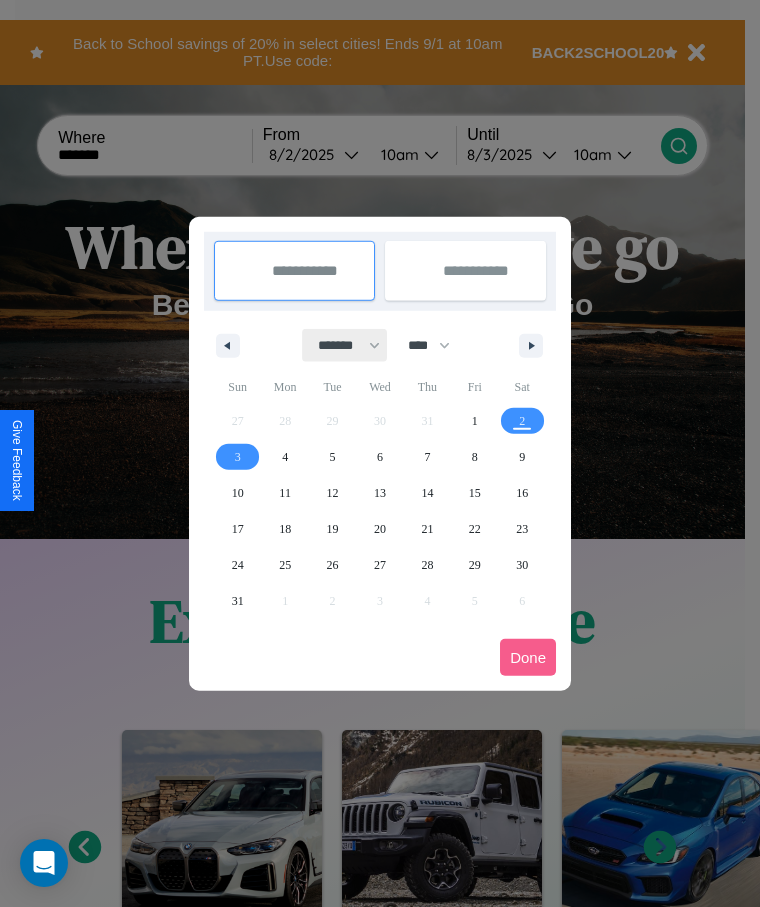 select on "*" 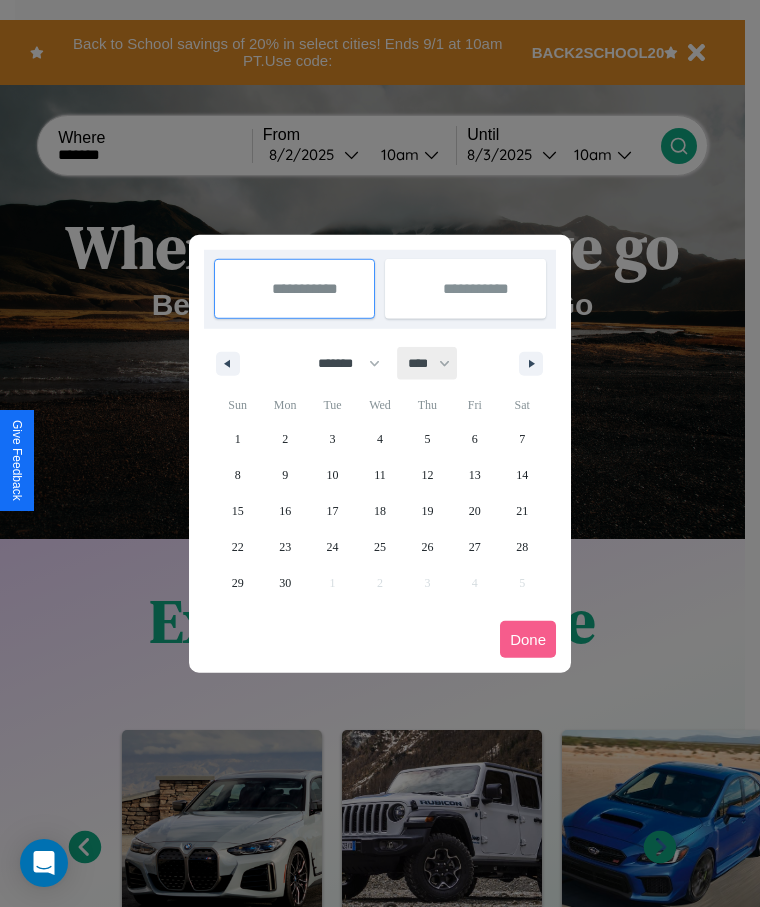 click on "**** **** **** **** **** **** **** **** **** **** **** **** **** **** **** **** **** **** **** **** **** **** **** **** **** **** **** **** **** **** **** **** **** **** **** **** **** **** **** **** **** **** **** **** **** **** **** **** **** **** **** **** **** **** **** **** **** **** **** **** **** **** **** **** **** **** **** **** **** **** **** **** **** **** **** **** **** **** **** **** **** **** **** **** **** **** **** **** **** **** **** **** **** **** **** **** **** **** **** **** **** **** **** **** **** **** **** **** **** **** **** **** **** **** **** **** **** **** **** **** ****" at bounding box center [428, 363] 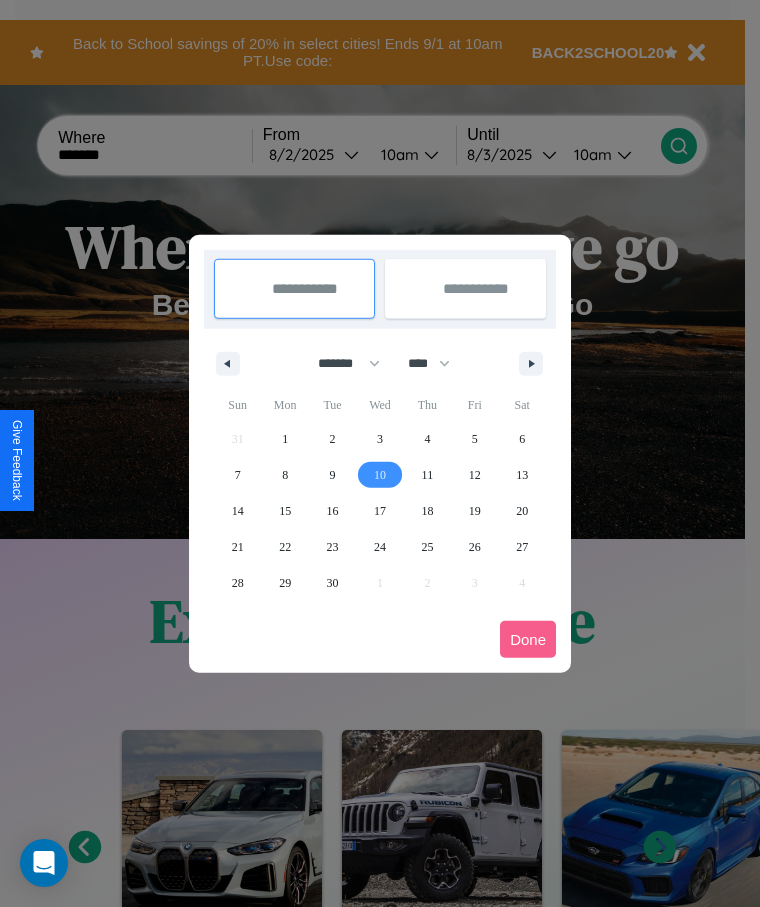 click on "10" at bounding box center (380, 475) 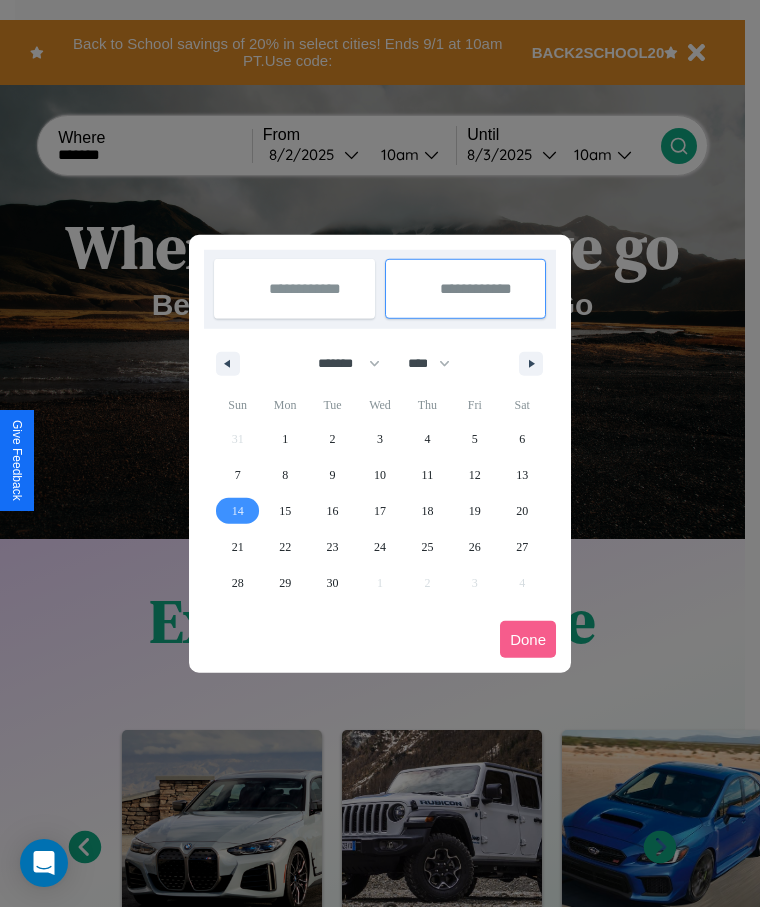 click on "14" at bounding box center (238, 511) 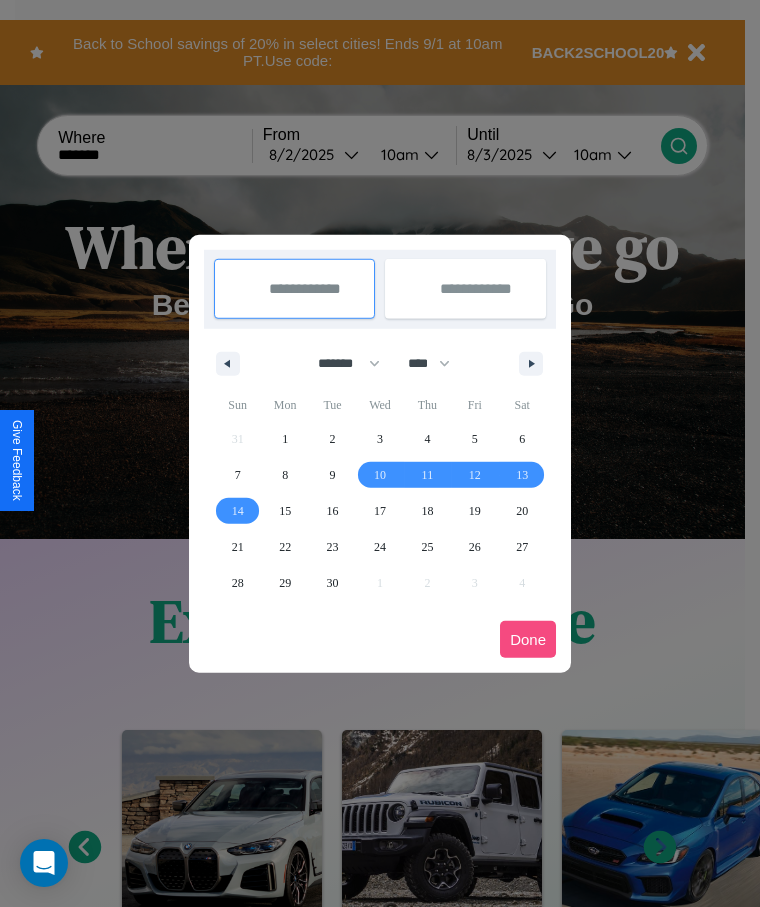 click on "Done" at bounding box center [528, 639] 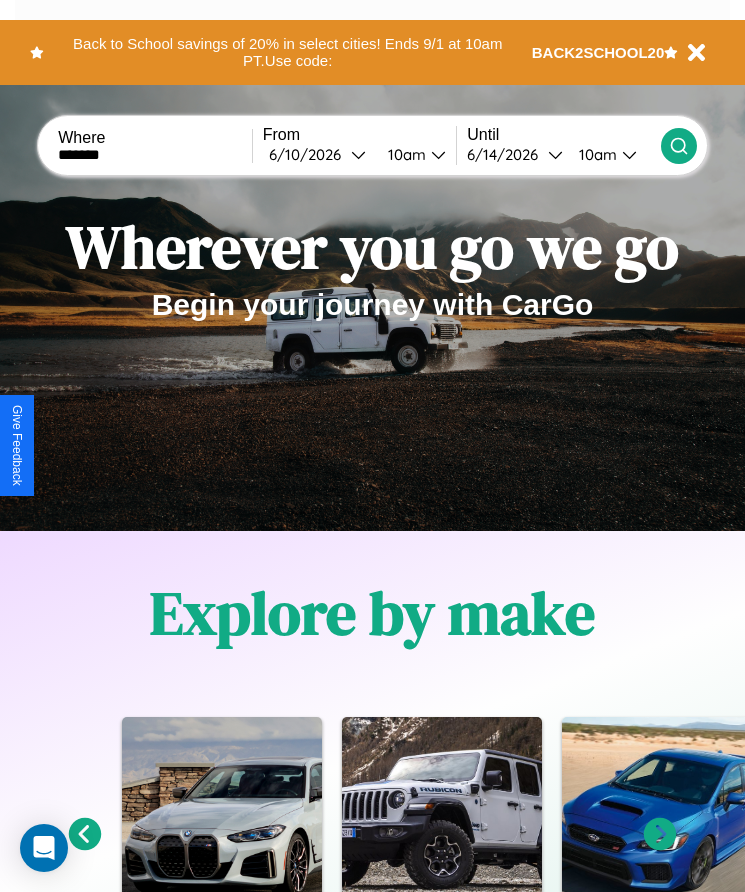 click on "10am" at bounding box center [404, 154] 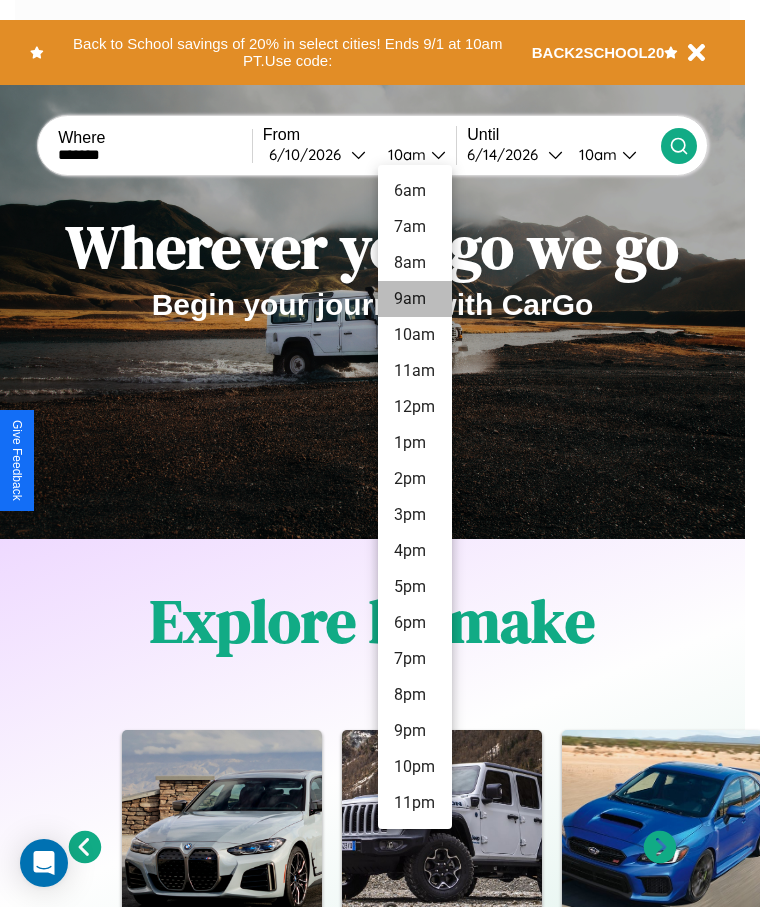 click on "9am" at bounding box center (415, 299) 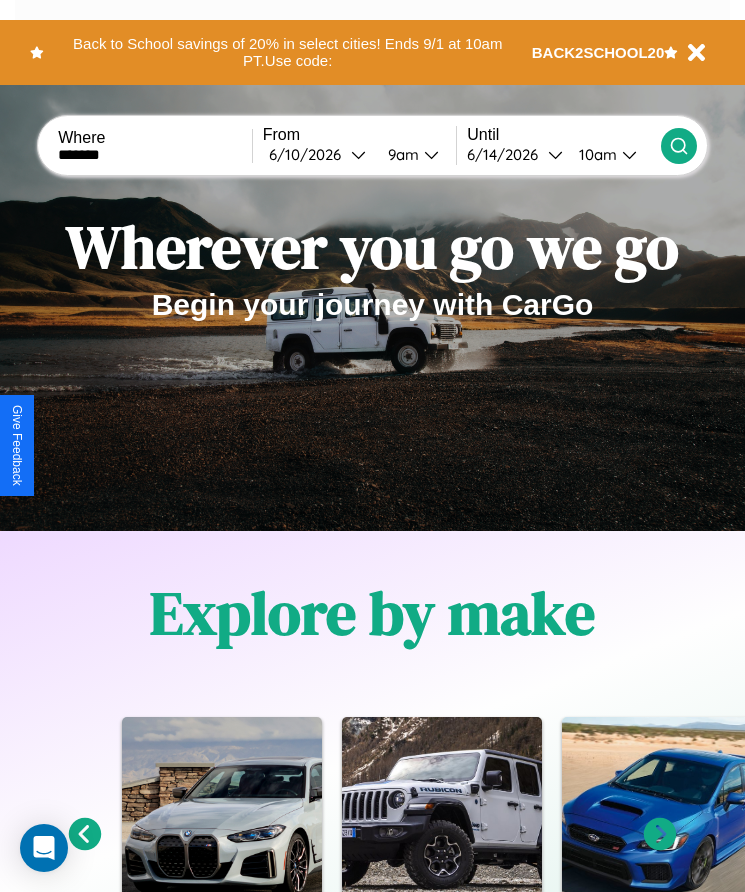 click 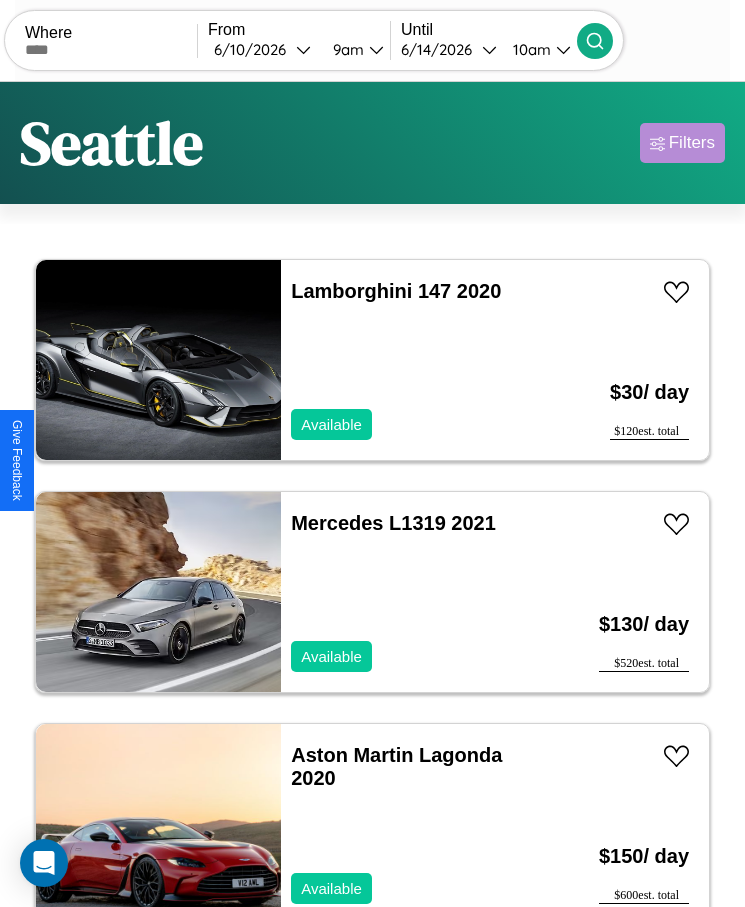 click on "Filters" at bounding box center [692, 143] 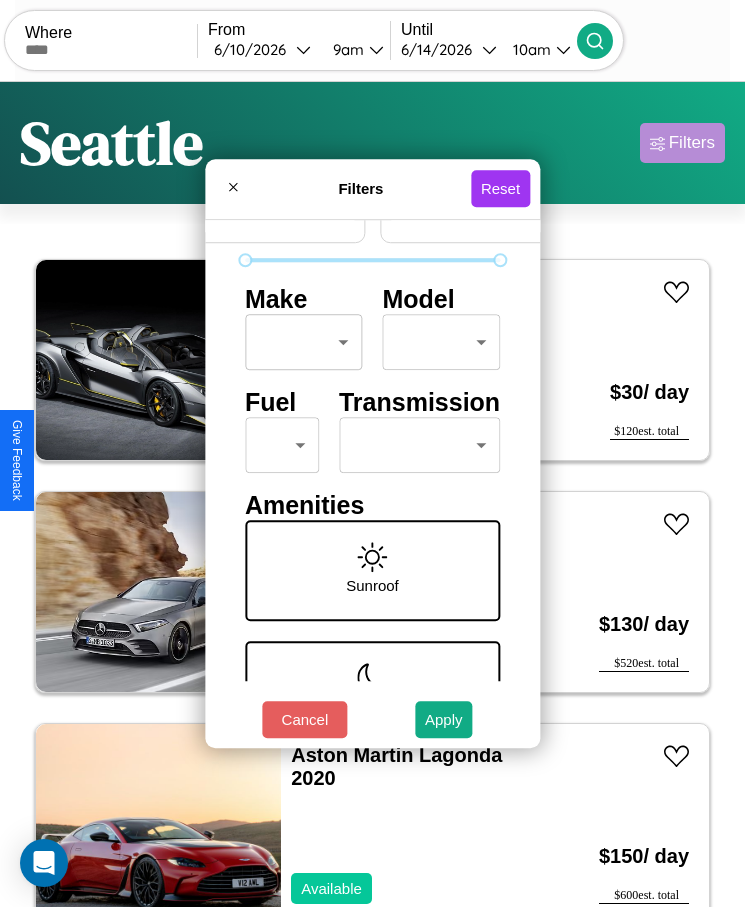 scroll, scrollTop: 85, scrollLeft: 0, axis: vertical 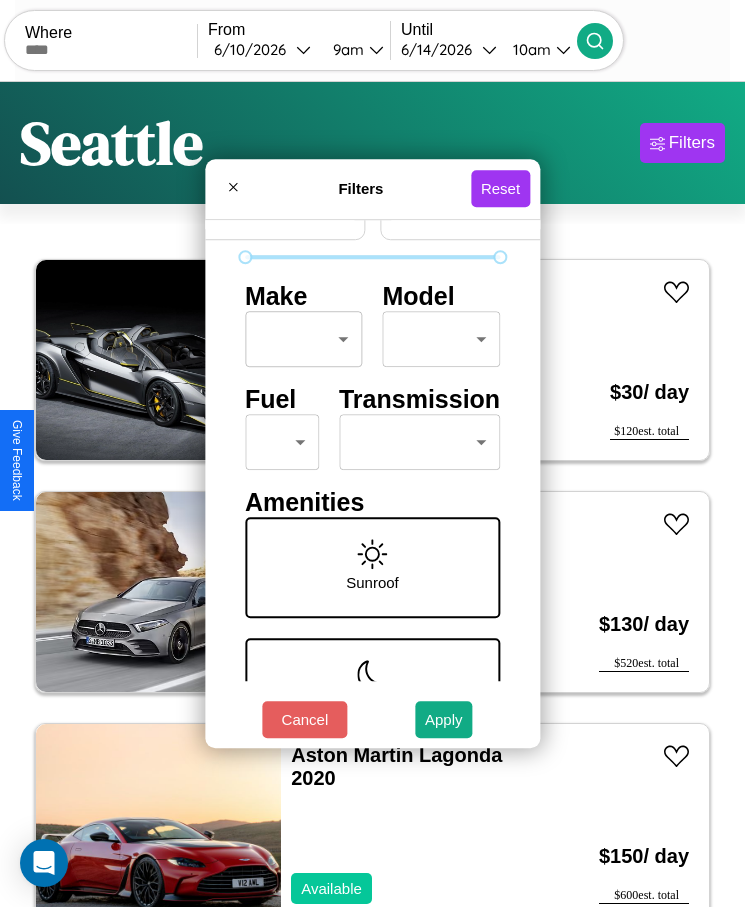 click on "CarGo Where From 6 / 10 / 2026 9am Until 6 / 14 / 2026 10am Become a Host Login Sign Up Seattle Filters 20  cars in this area These cars can be picked up in this city. Lamborghini   147   2020 Available $ 30  / day $ 120  est. total Mercedes   L1319   2021 Available $ 130  / day $ 520  est. total Aston Martin   Lagonda   2020 Available $ 150  / day $ 600  est. total Hummer   H3   2014 Available $ 160  / day $ 640  est. total Ford   Recreational Vehicle   2020 Available $ 200  / day $ 800  est. total Volvo   B7R   2014 Available $ 150  / day $ 600  est. total Lamborghini   Aventador   2014 Available $ 150  / day $ 600  est. total Jaguar   F-PACE   2016 Available $ 100  / day $ 400  est. total Mercedes   LP1219   2022 Available $ 140  / day $ 560  est. total Land Rover   LR3   2022 Available $ 120  / day $ 480  est. total Alfa Romeo   Stelvio   2020 Available $ 170  / day $ 680  est. total Land Rover   LR3   2023 Available $ 170  / day $ 680  est. total Aston Martin   DBX   2014 Available $ 150  / day $ 600" at bounding box center [372, 478] 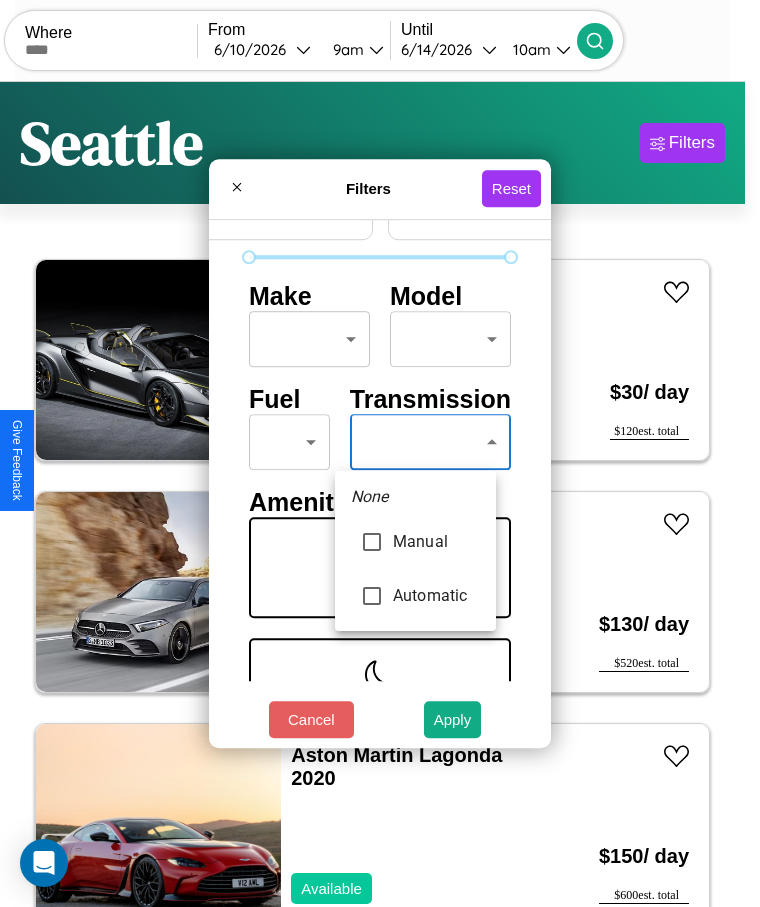 type on "******" 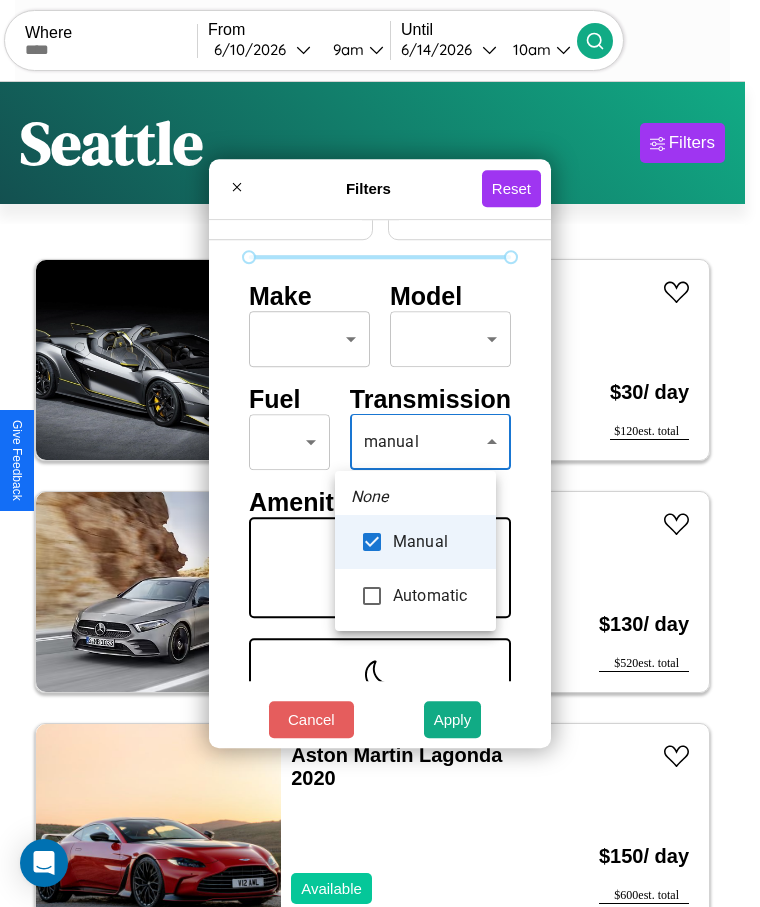click at bounding box center (380, 453) 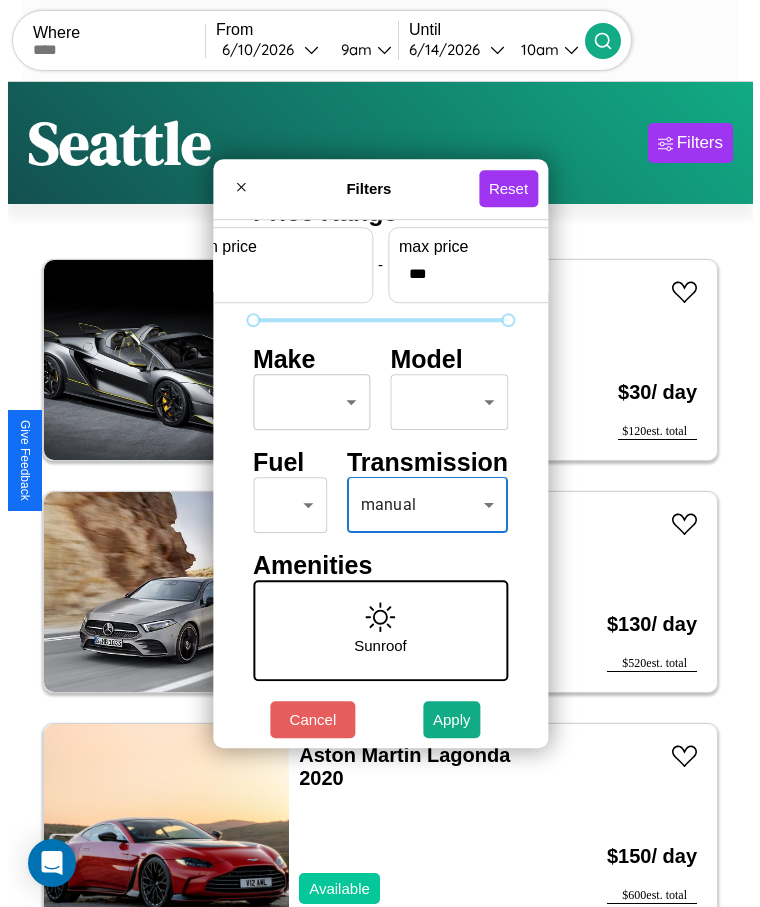 scroll, scrollTop: 0, scrollLeft: 0, axis: both 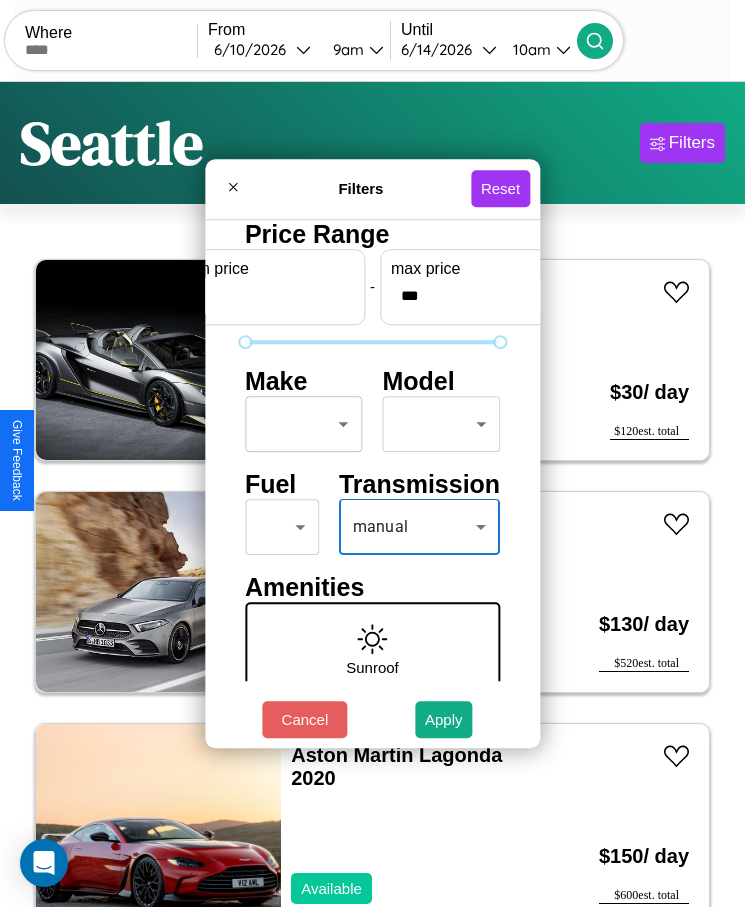 click on "CarGo Where From 6 / 10 / 2026 9am Until 6 / 14 / 2026 10am Become a Host Login Sign Up Seattle Filters 20  cars in this area These cars can be picked up in this city. Lamborghini   147   2020 Available $ 30  / day $ 120  est. total Mercedes   L1319   2021 Available $ 130  / day $ 520  est. total Aston Martin   Lagonda   2020 Available $ 150  / day $ 600  est. total Hummer   H3   2014 Available $ 160  / day $ 640  est. total Ford   Recreational Vehicle   2020 Available $ 200  / day $ 800  est. total Volvo   B7R   2014 Available $ 150  / day $ 600  est. total Lamborghini   Aventador   2014 Available $ 150  / day $ 600  est. total Jaguar   F-PACE   2016 Available $ 100  / day $ 400  est. total Mercedes   LP1219   2022 Available $ 140  / day $ 560  est. total Land Rover   LR3   2022 Available $ 120  / day $ 480  est. total Alfa Romeo   Stelvio   2020 Available $ 170  / day $ 680  est. total Land Rover   LR3   2023 Available $ 170  / day $ 680  est. total Aston Martin   DBX   2014 Available $ 150  / day $ 600" at bounding box center [372, 478] 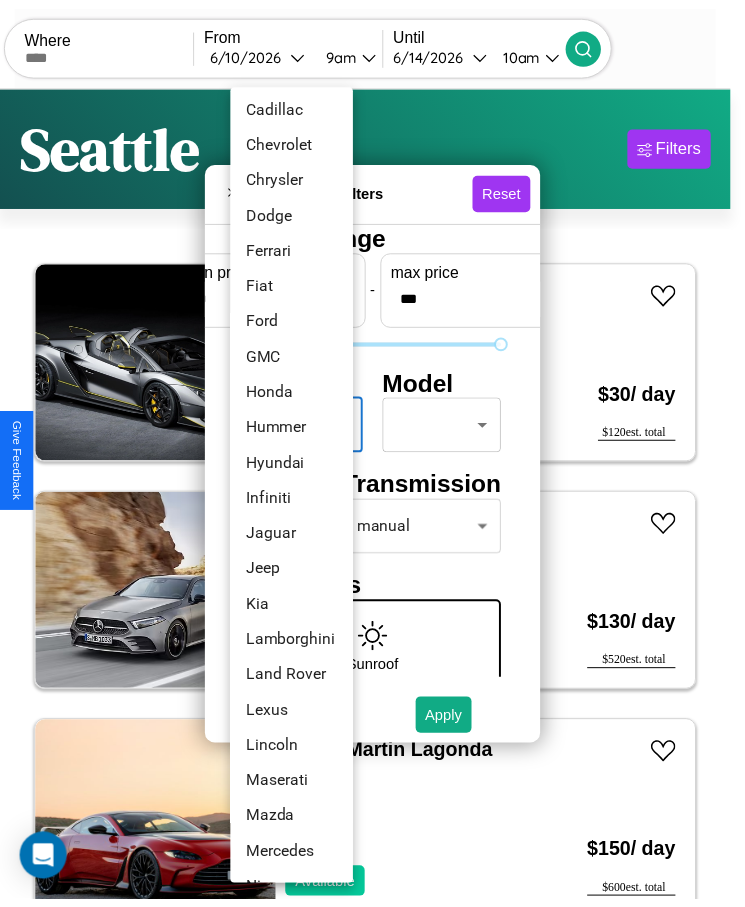 scroll, scrollTop: 377, scrollLeft: 0, axis: vertical 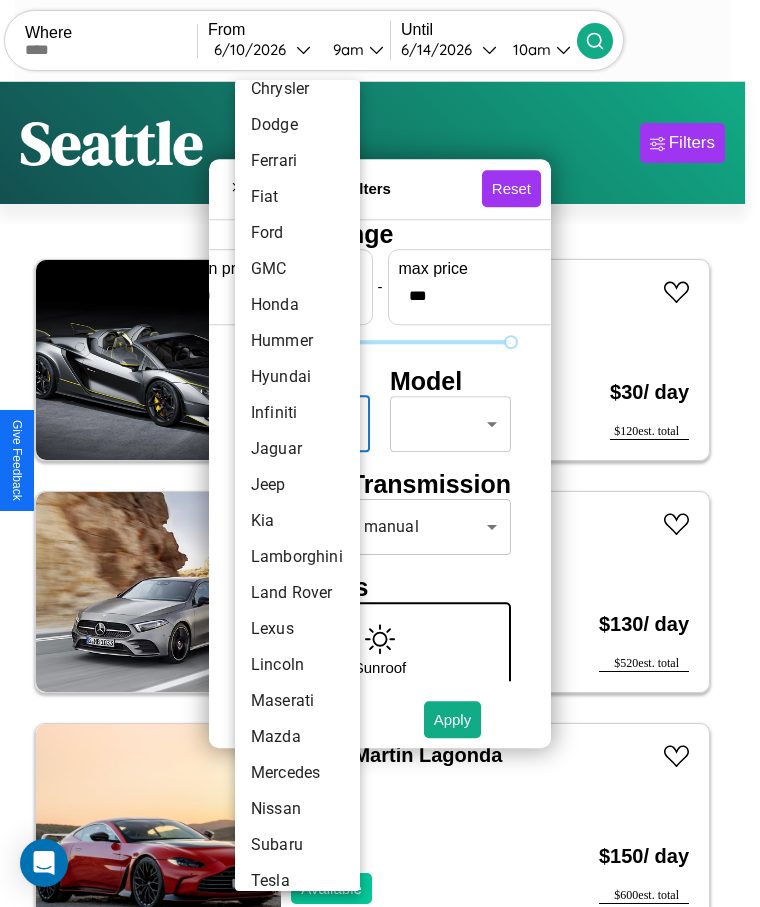 click on "Jeep" at bounding box center [297, 485] 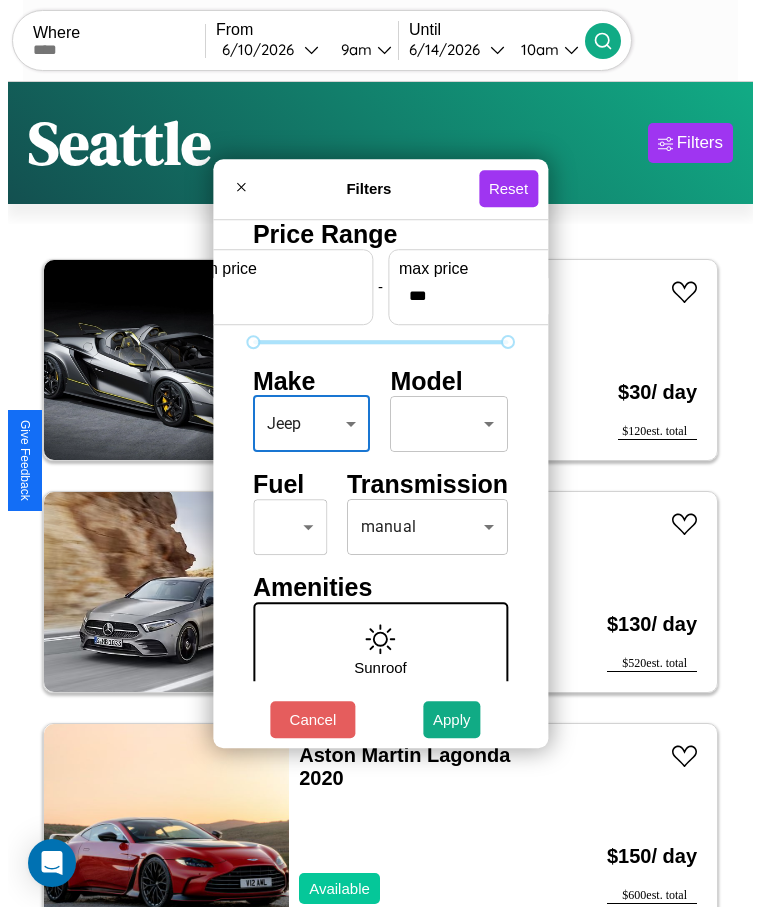 scroll, scrollTop: 85, scrollLeft: 0, axis: vertical 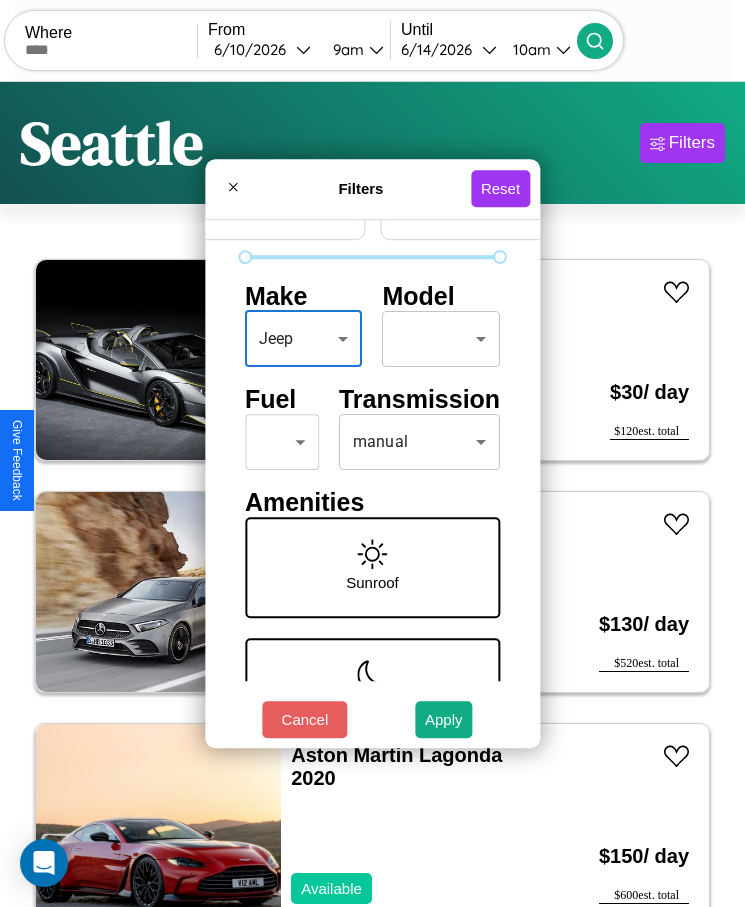 click on "CarGo Where From 6 / 10 / 2026 9am Until 6 / 14 / 2026 10am Become a Host Login Sign Up Seattle Filters 20  cars in this area These cars can be picked up in this city. Lamborghini   147   2020 Available $ 30  / day $ 120  est. total Mercedes   L1319   2021 Available $ 130  / day $ 520  est. total Aston Martin   Lagonda   2020 Available $ 150  / day $ 600  est. total Hummer   H3   2014 Available $ 160  / day $ 640  est. total Ford   Recreational Vehicle   2020 Available $ 200  / day $ 800  est. total Volvo   B7R   2014 Available $ 150  / day $ 600  est. total Lamborghini   Aventador   2014 Available $ 150  / day $ 600  est. total Jaguar   F-PACE   2016 Available $ 100  / day $ 400  est. total Mercedes   LP1219   2022 Available $ 140  / day $ 560  est. total Land Rover   LR3   2022 Available $ 120  / day $ 480  est. total Alfa Romeo   Stelvio   2020 Available $ 170  / day $ 680  est. total Land Rover   LR3   2023 Available $ 170  / day $ 680  est. total Aston Martin   DBX   2014 Available $ 150  / day $ 600" at bounding box center [372, 478] 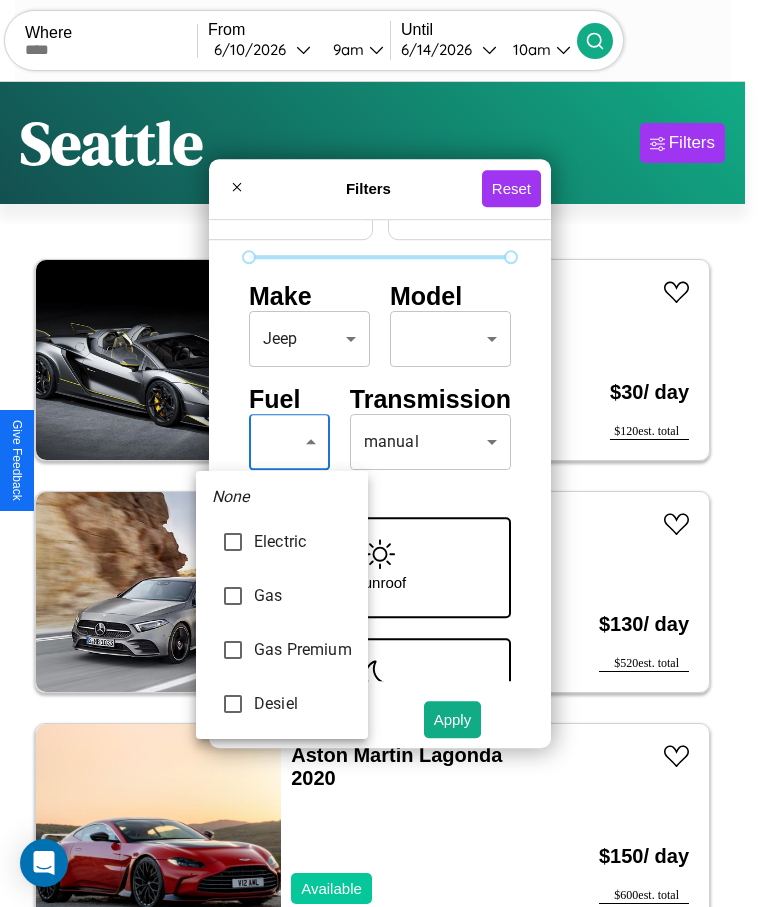 type on "******" 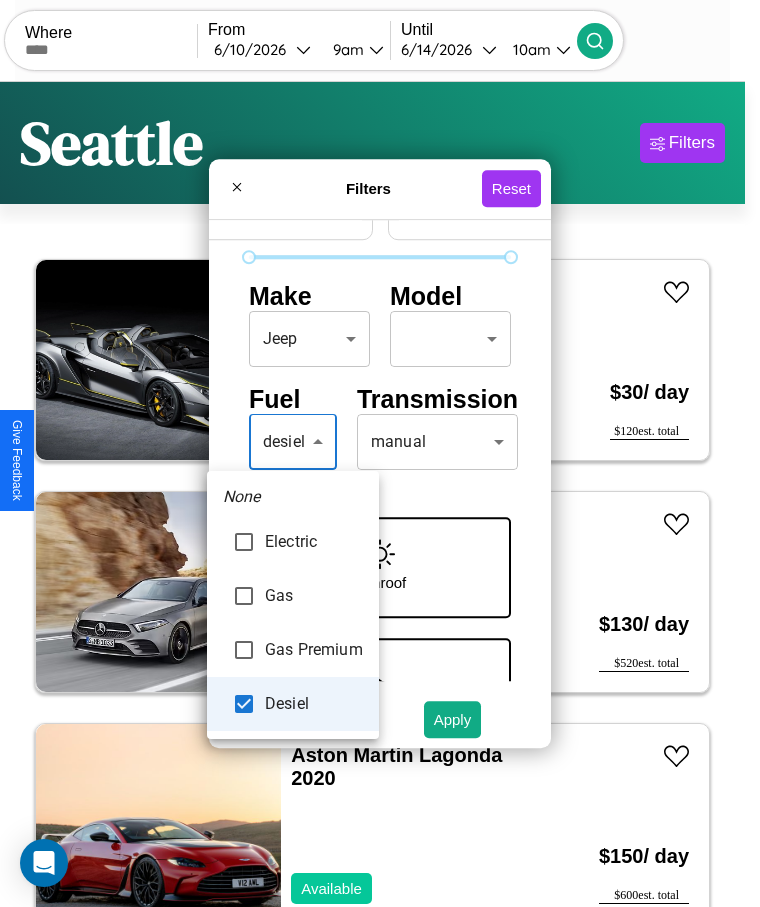 click at bounding box center [380, 453] 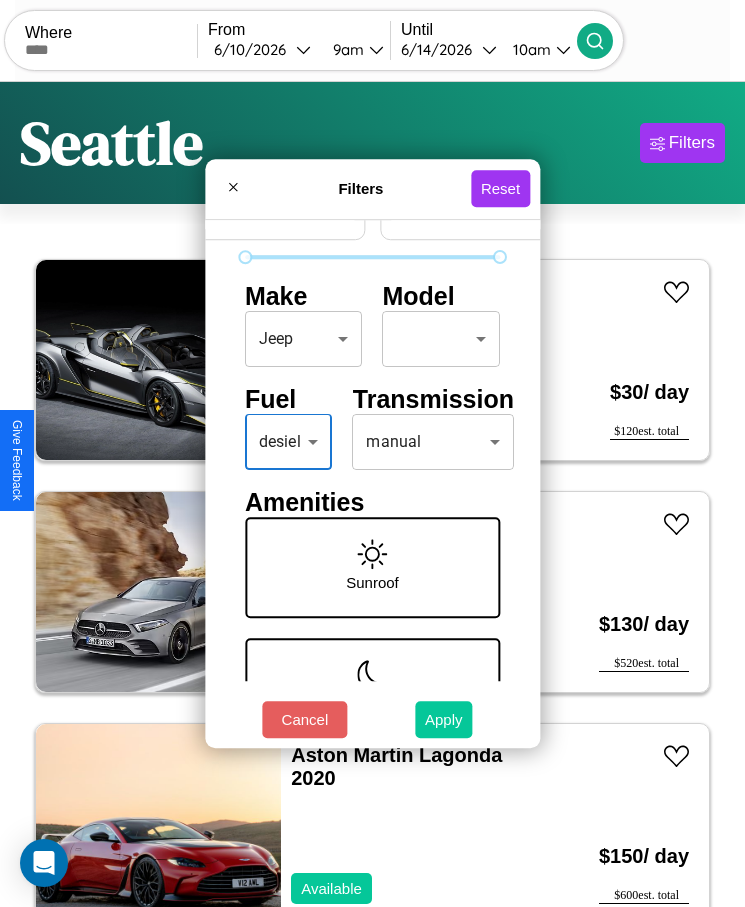 click on "Apply" at bounding box center (444, 719) 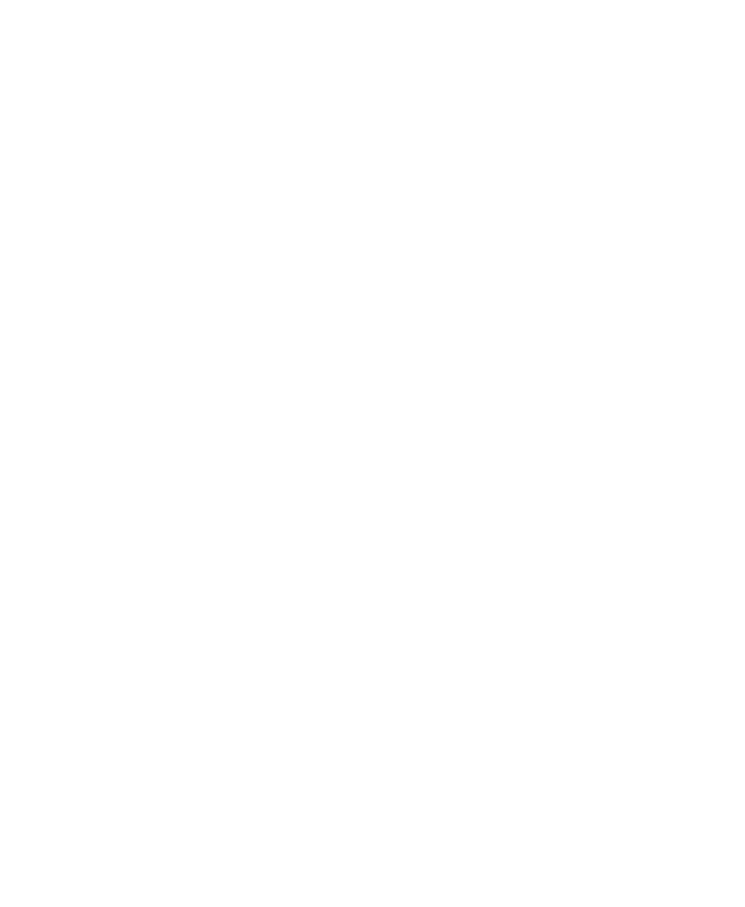 scroll, scrollTop: 0, scrollLeft: 0, axis: both 